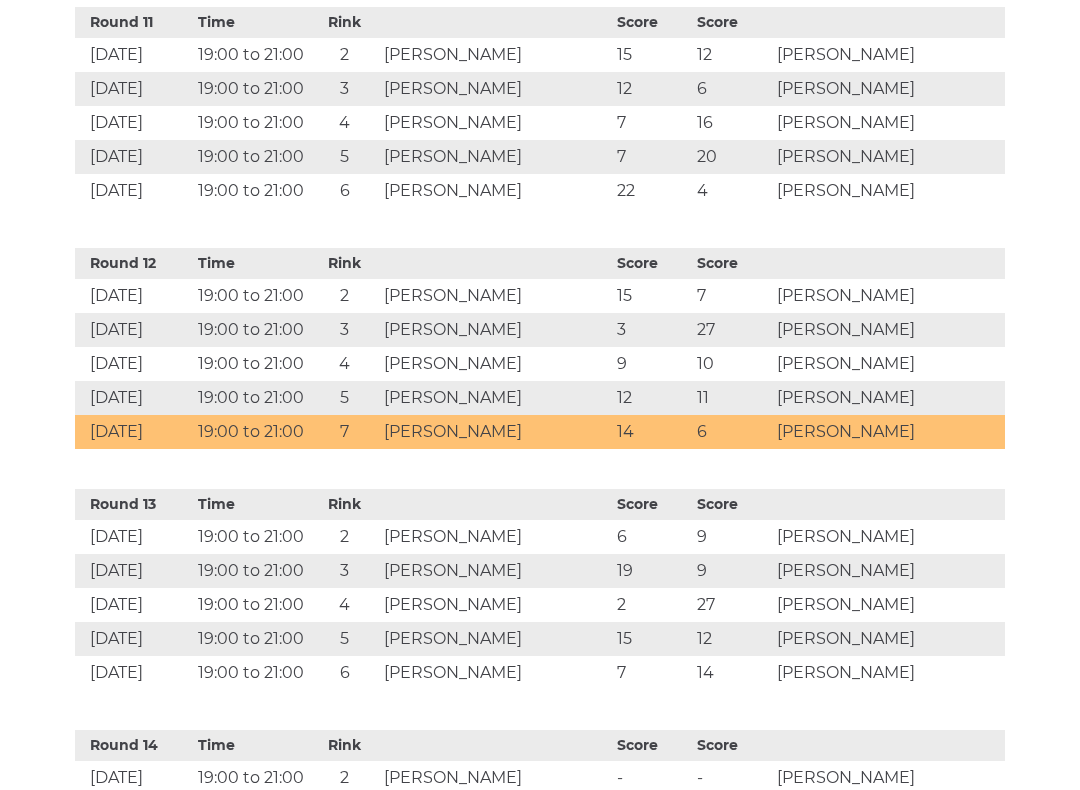 scroll, scrollTop: 3404, scrollLeft: 0, axis: vertical 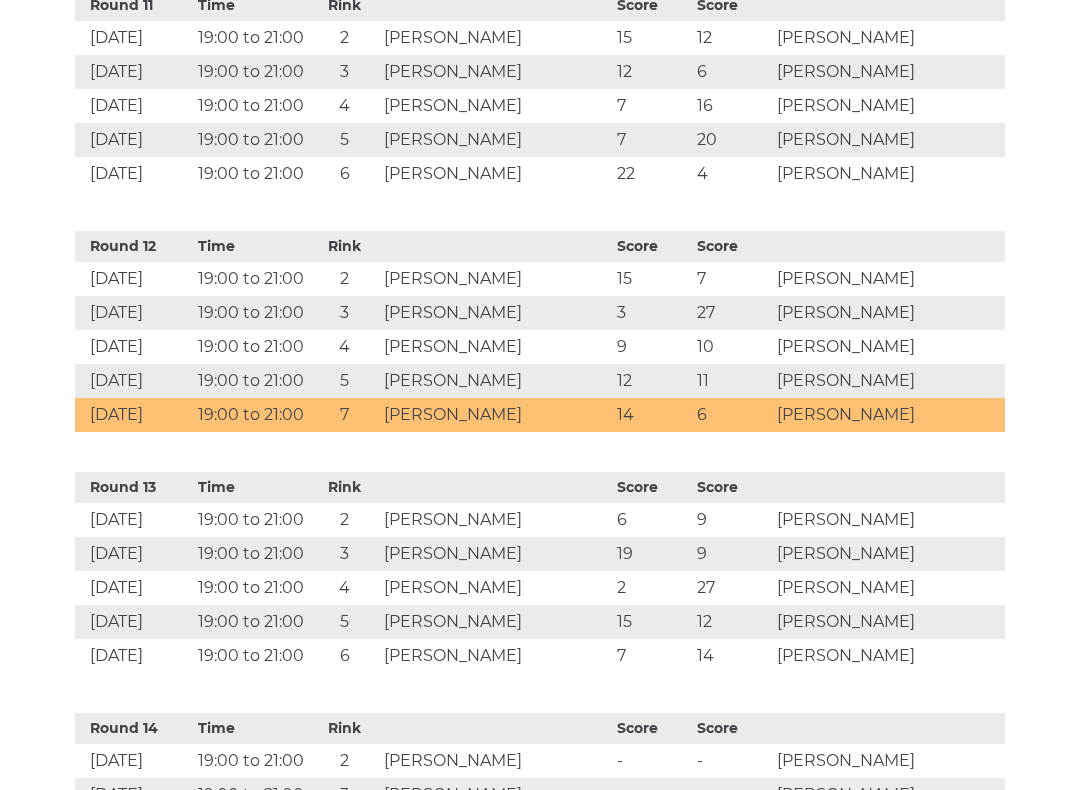 click on "Viv SHARLAND" at bounding box center (888, 415) 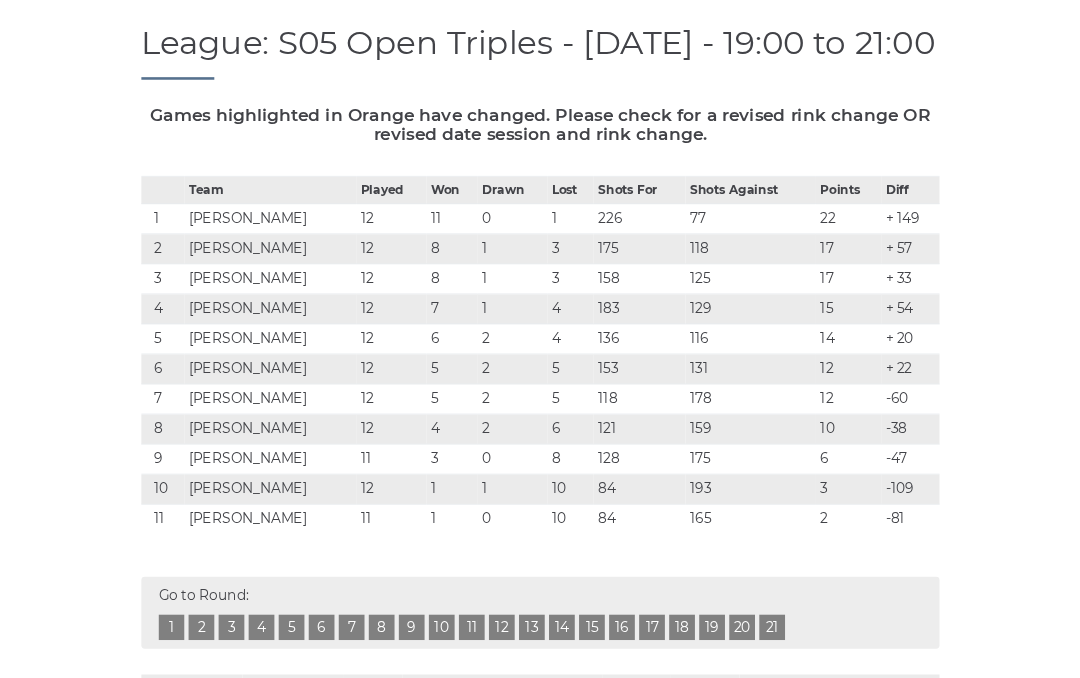 scroll, scrollTop: 0, scrollLeft: 0, axis: both 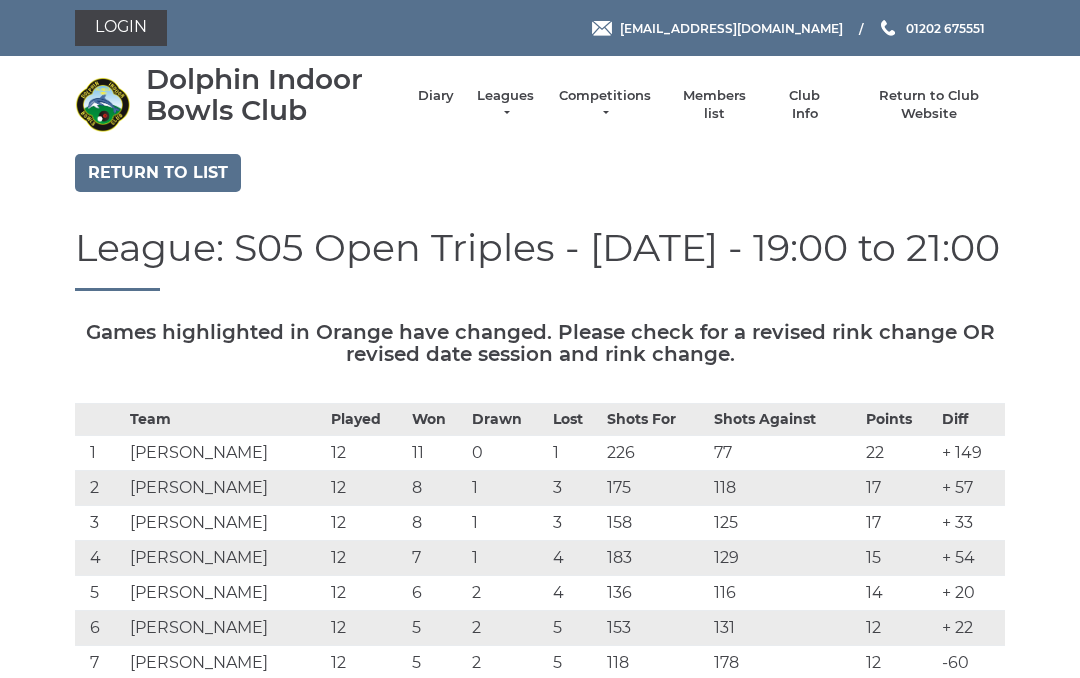 click on "Login" at bounding box center (121, 28) 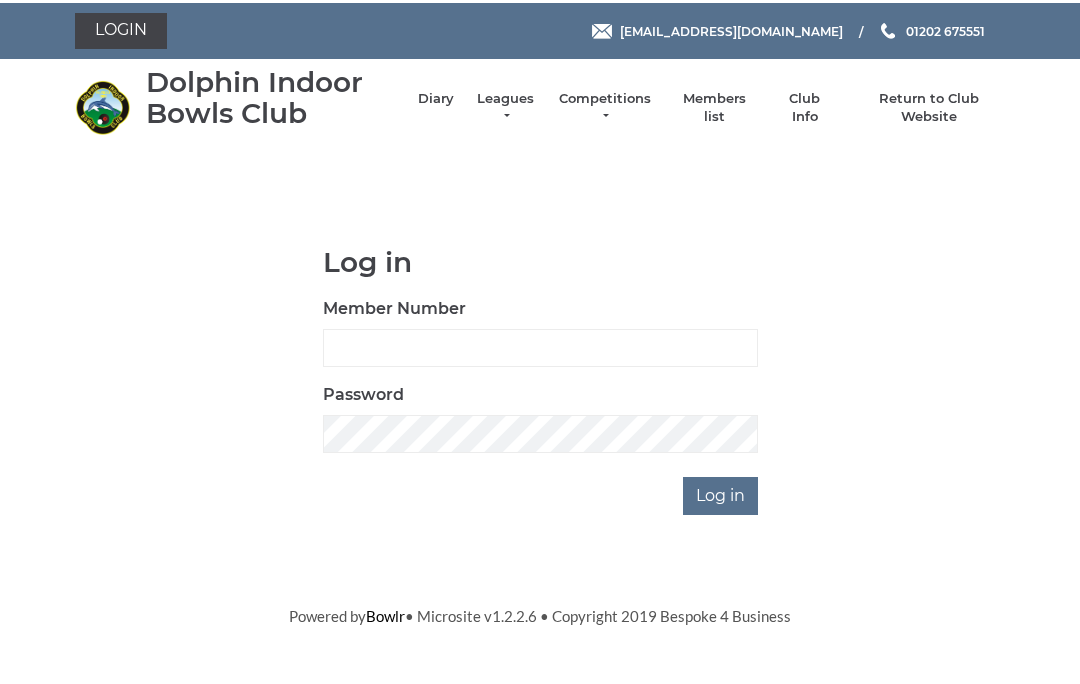 scroll, scrollTop: 0, scrollLeft: 0, axis: both 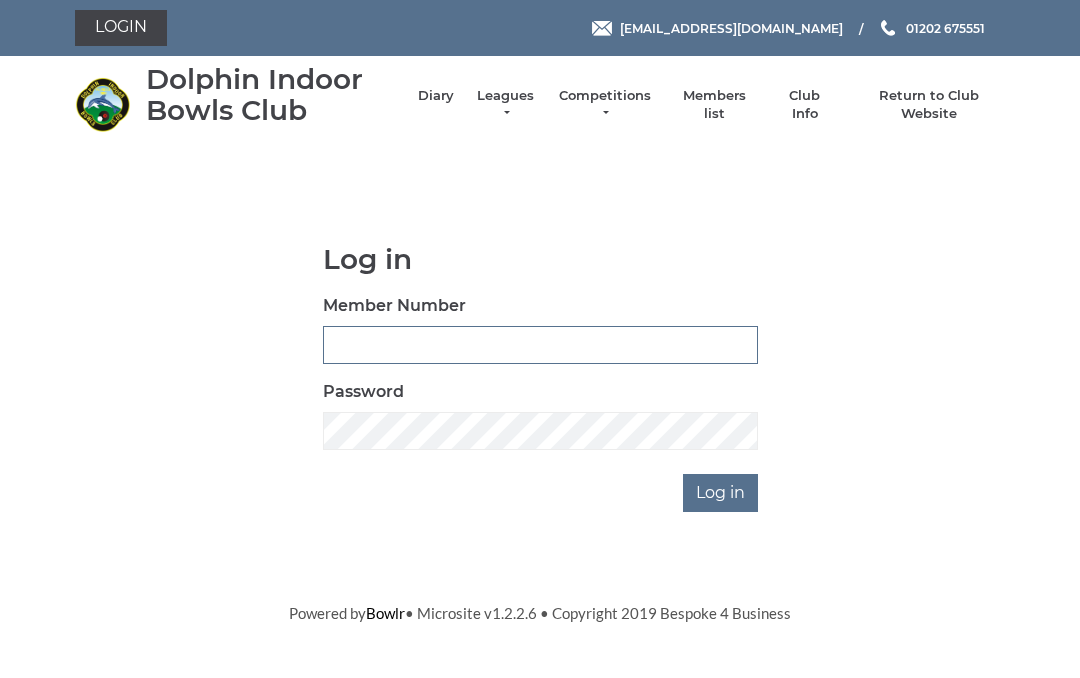 click on "Member Number" at bounding box center (540, 345) 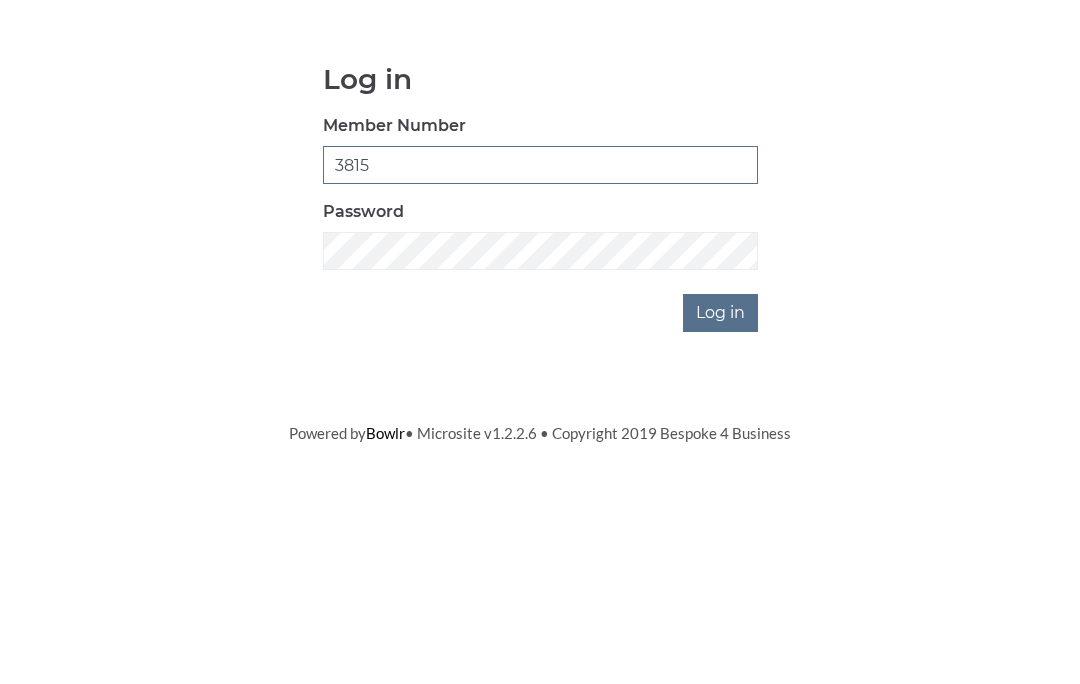 type on "3815" 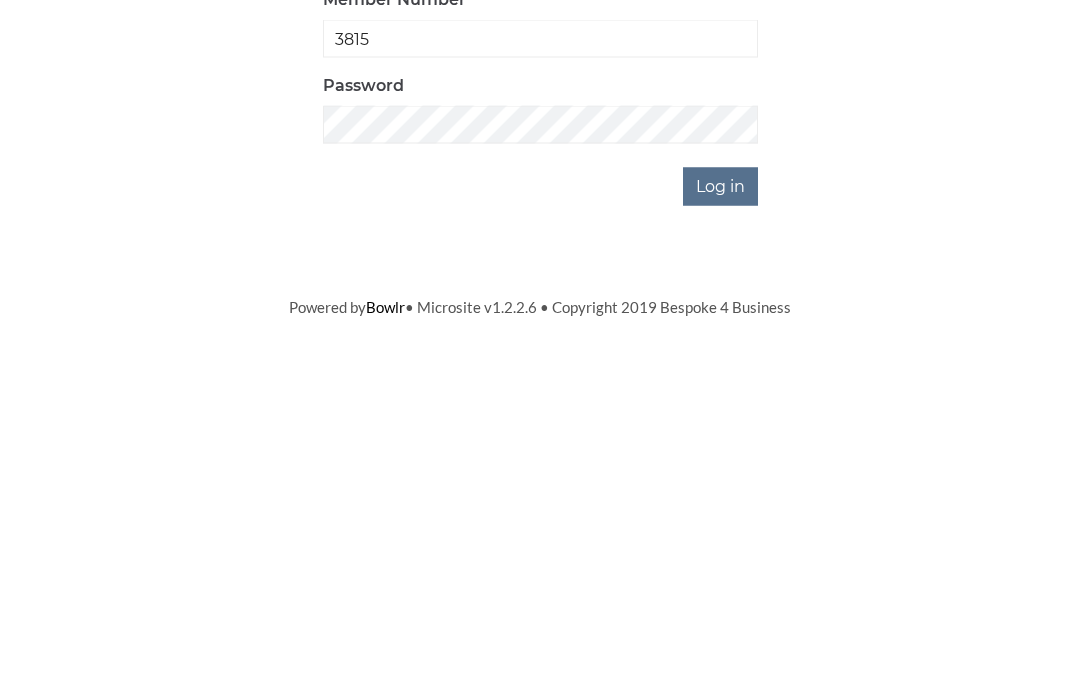 click on "Log in" at bounding box center [720, 493] 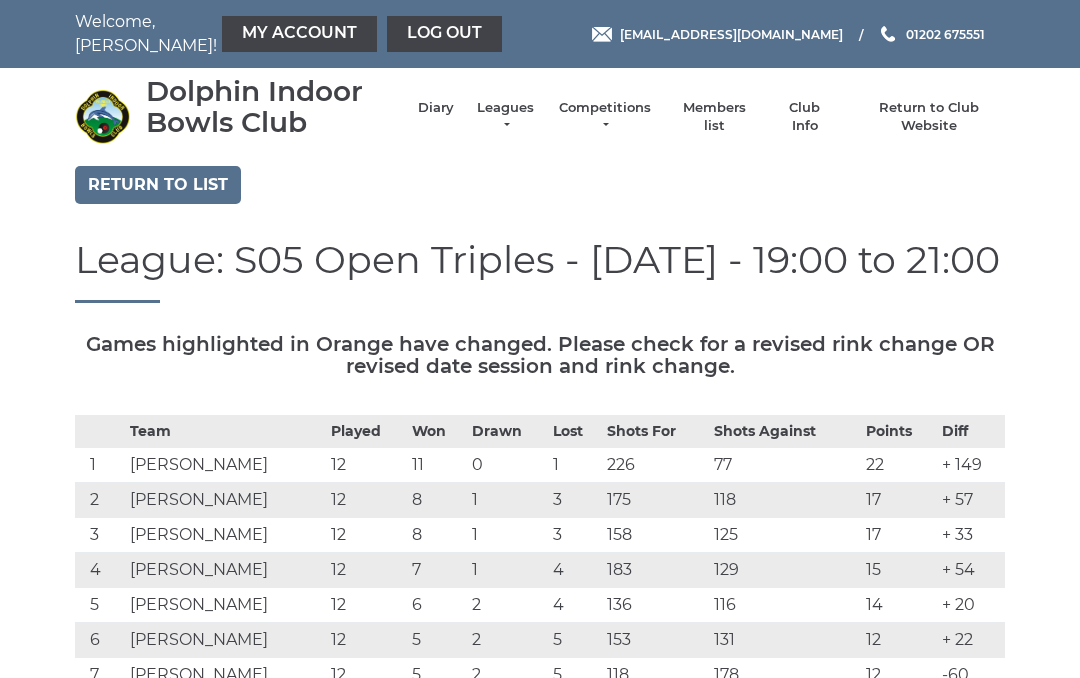 scroll, scrollTop: 0, scrollLeft: 0, axis: both 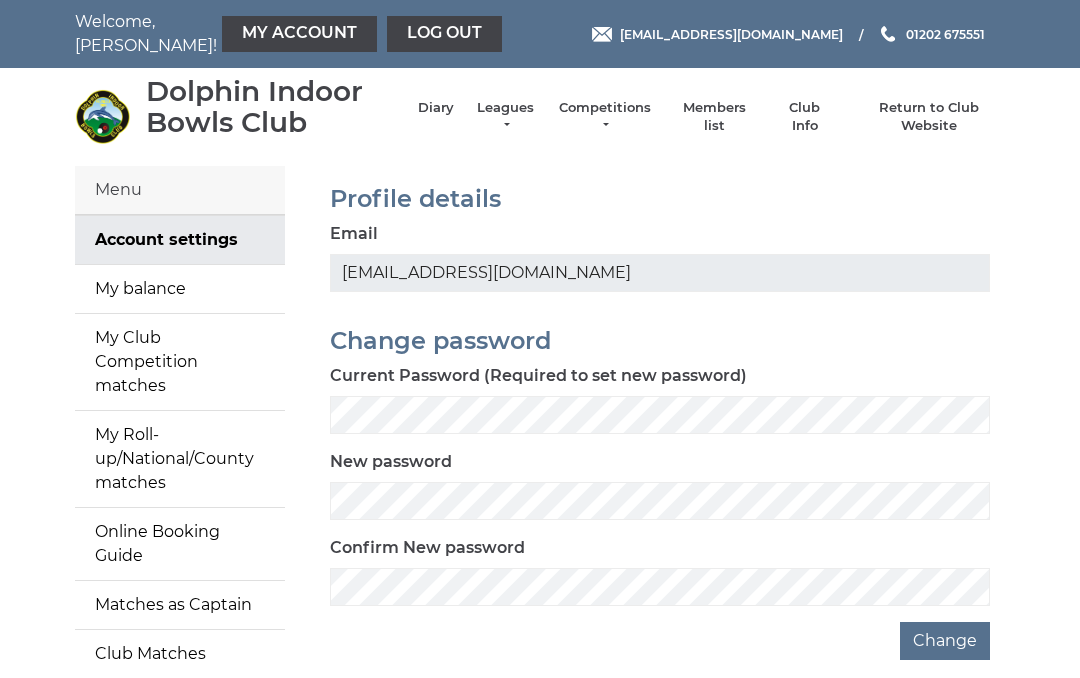click on "My balance" at bounding box center [180, 289] 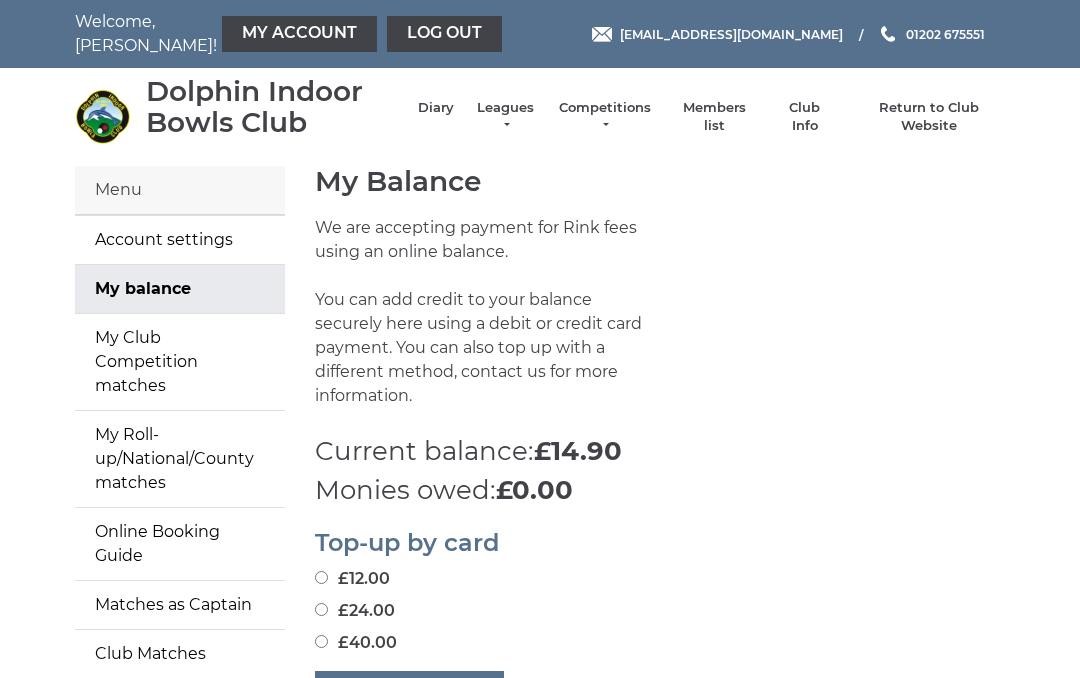 scroll, scrollTop: 0, scrollLeft: 0, axis: both 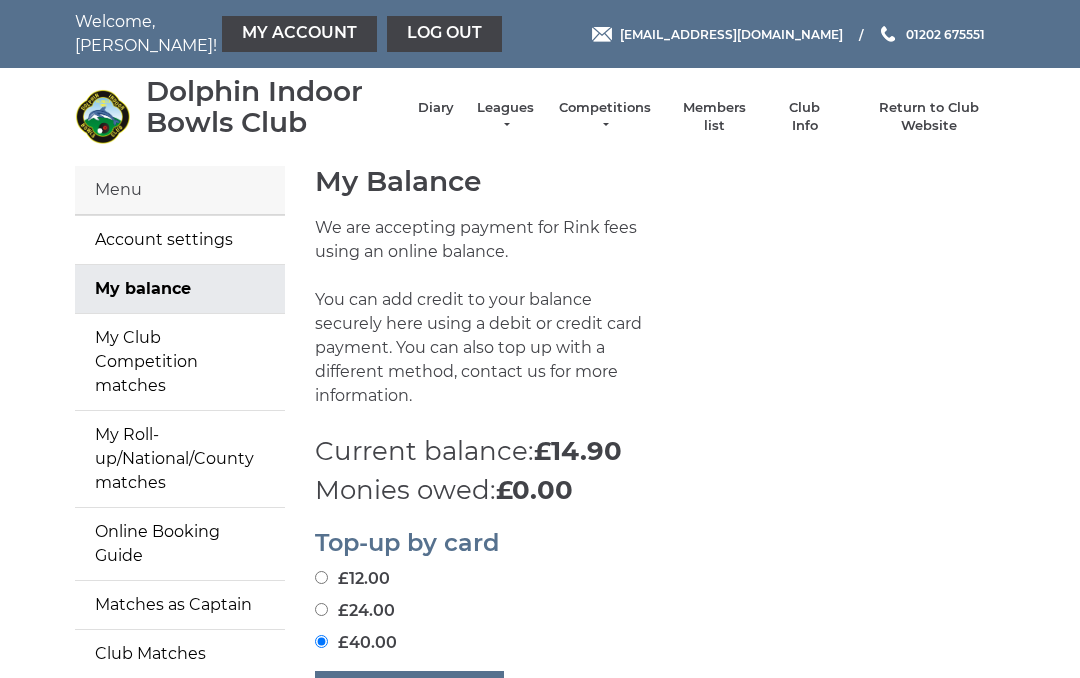 click on "Pay securely by card" at bounding box center (409, 690) 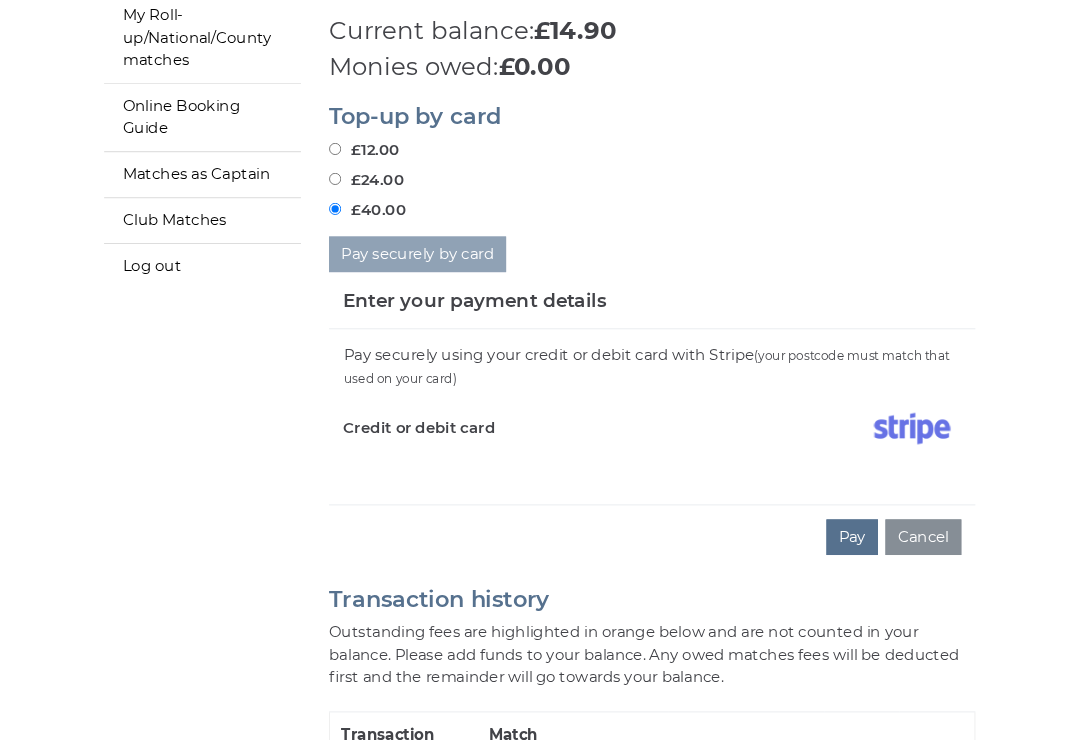 scroll, scrollTop: 427, scrollLeft: 0, axis: vertical 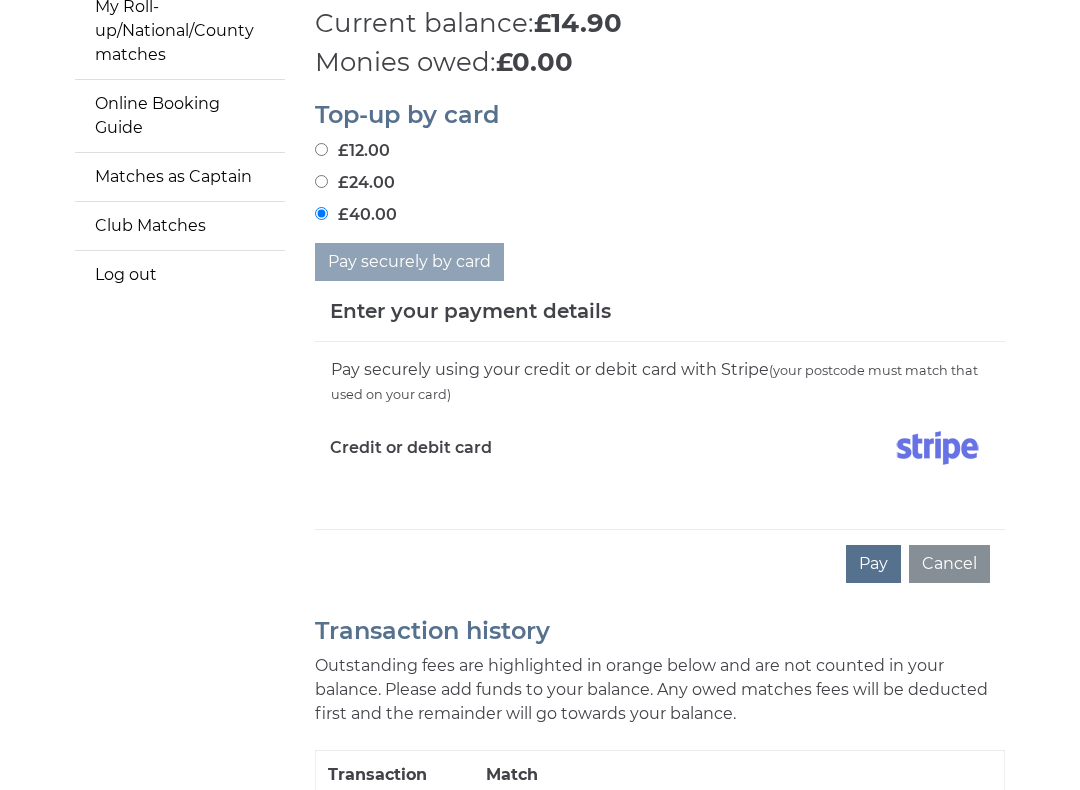 click on "Credit or debit card" at bounding box center [487, 453] 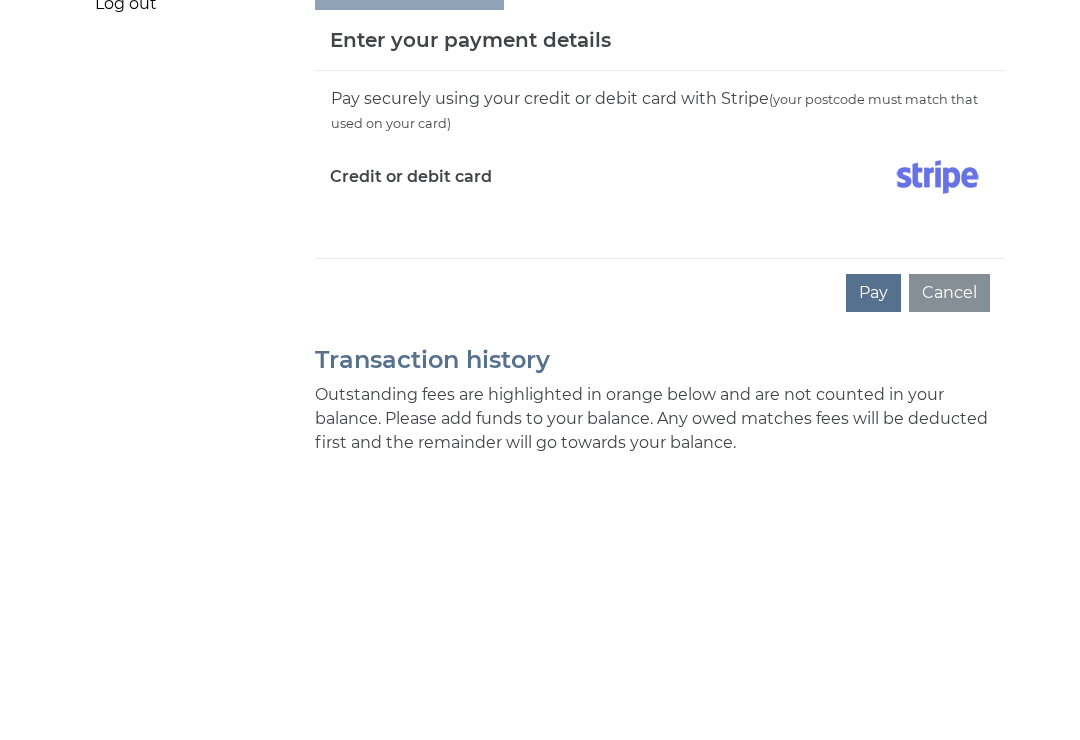 click on "Pay" at bounding box center [873, 565] 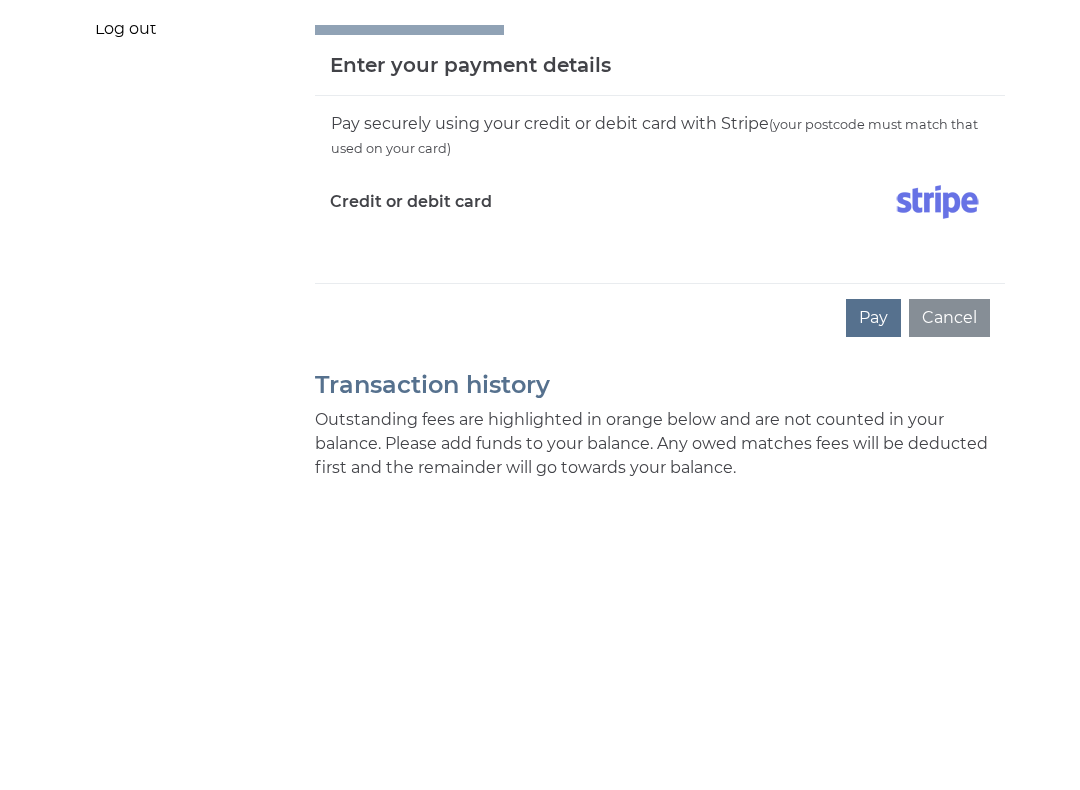 scroll, scrollTop: 700, scrollLeft: 0, axis: vertical 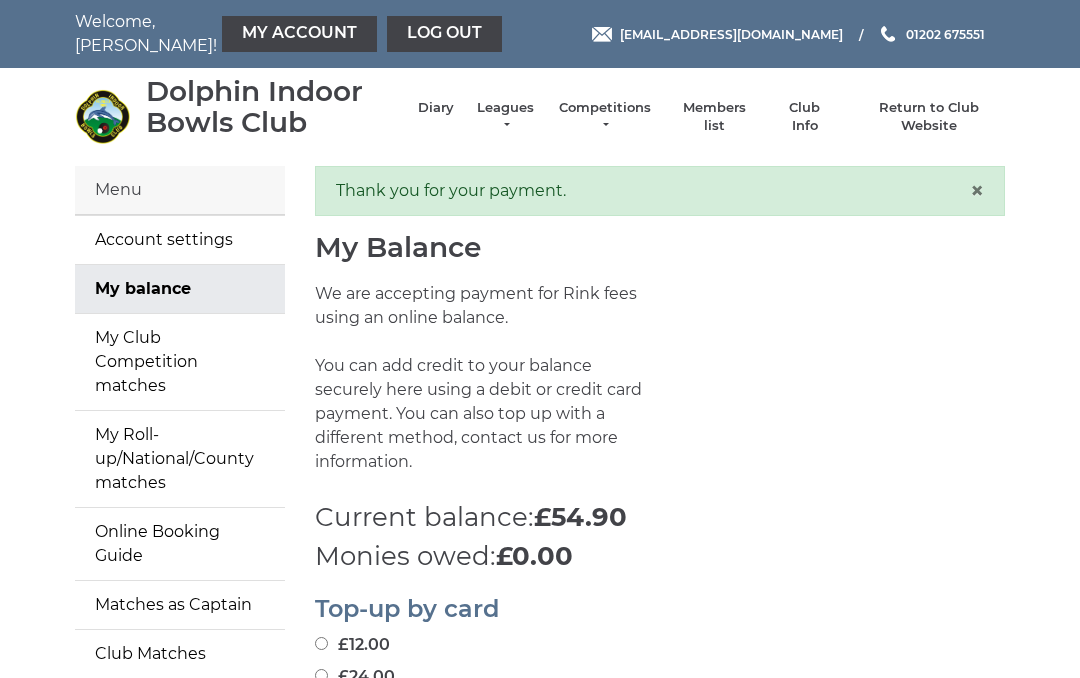 click on "Log out" at bounding box center [444, 34] 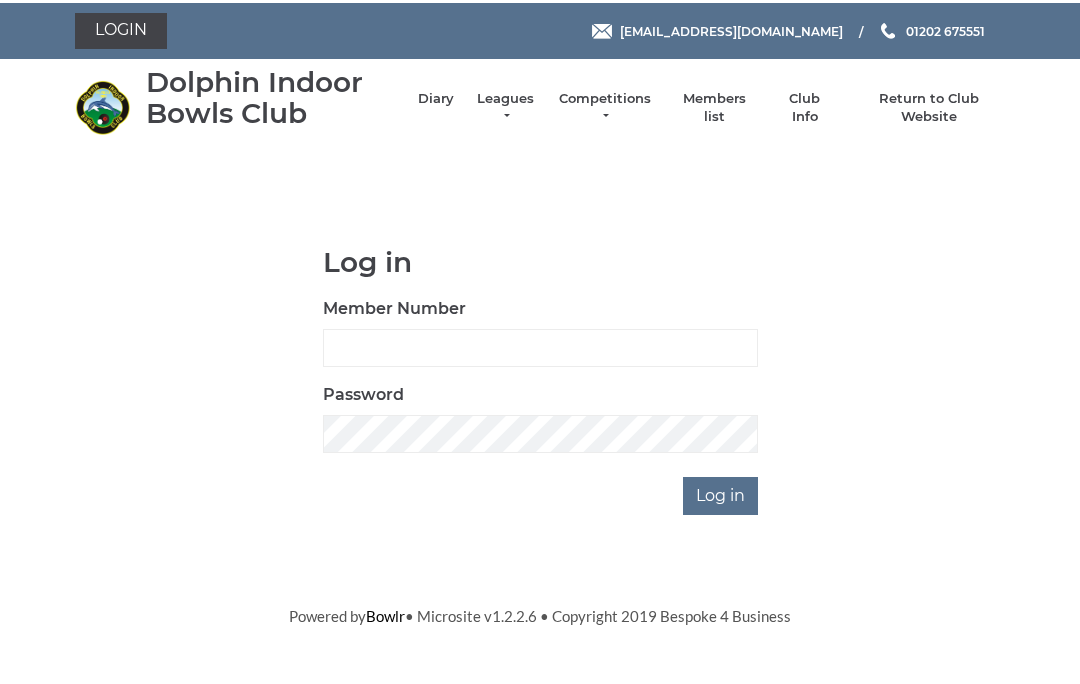 scroll, scrollTop: 0, scrollLeft: 0, axis: both 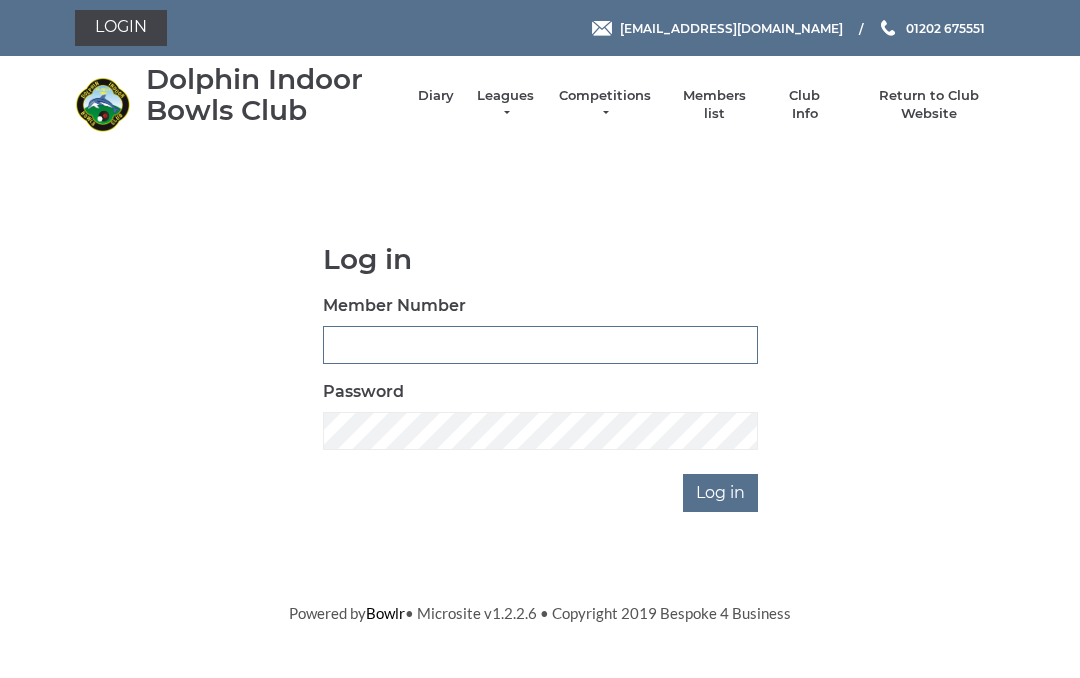 click on "Member Number" at bounding box center (540, 345) 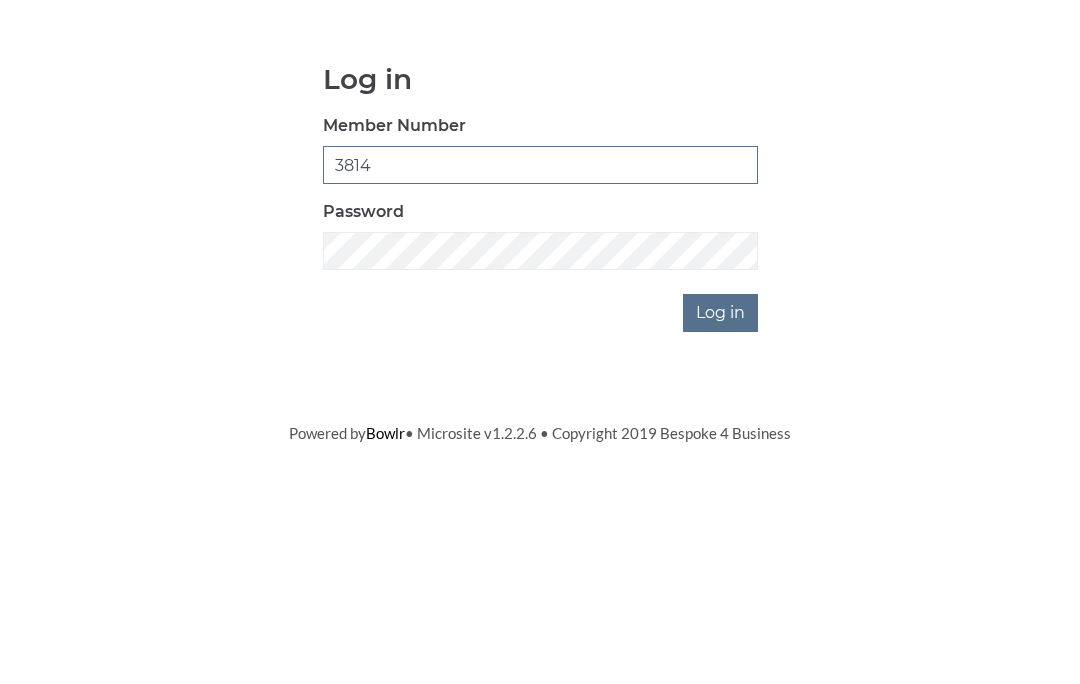 type on "3814" 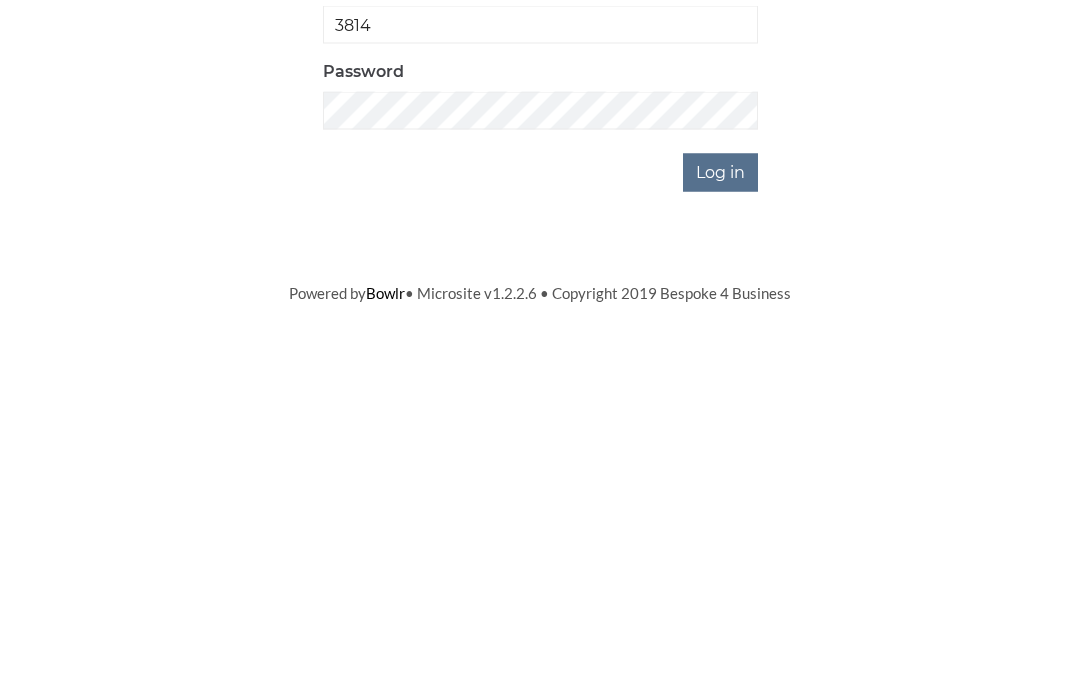 click on "Log in" at bounding box center (720, 493) 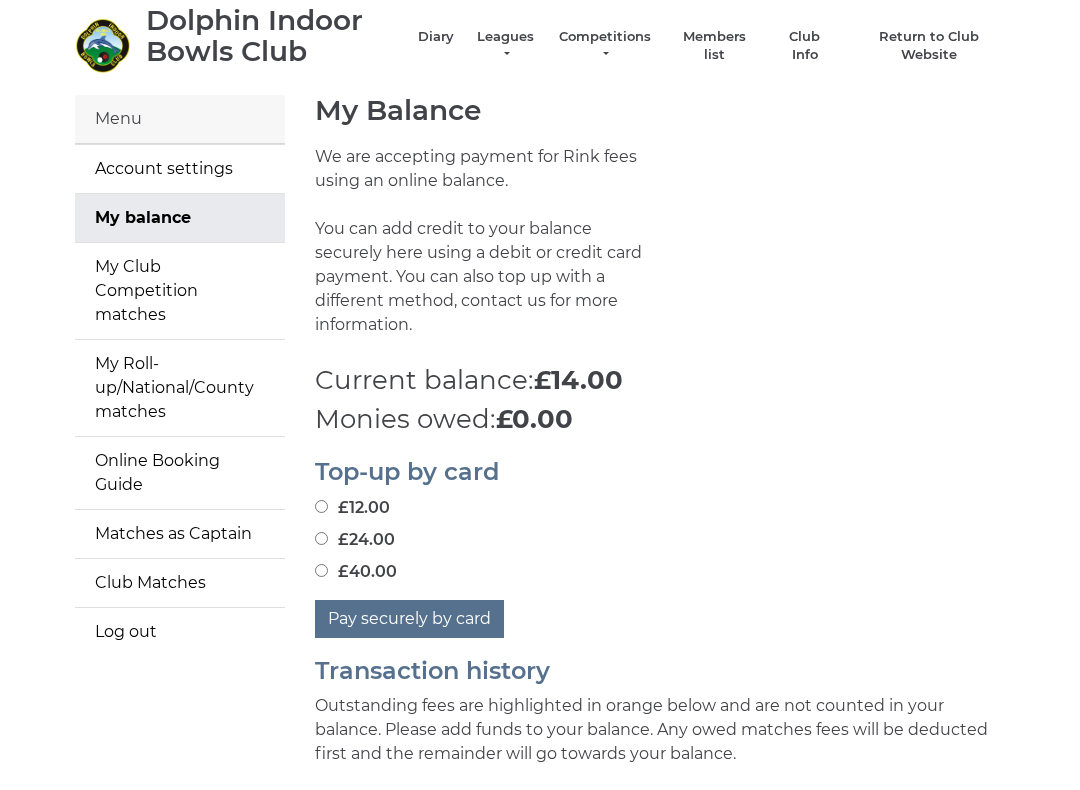 scroll, scrollTop: 71, scrollLeft: 0, axis: vertical 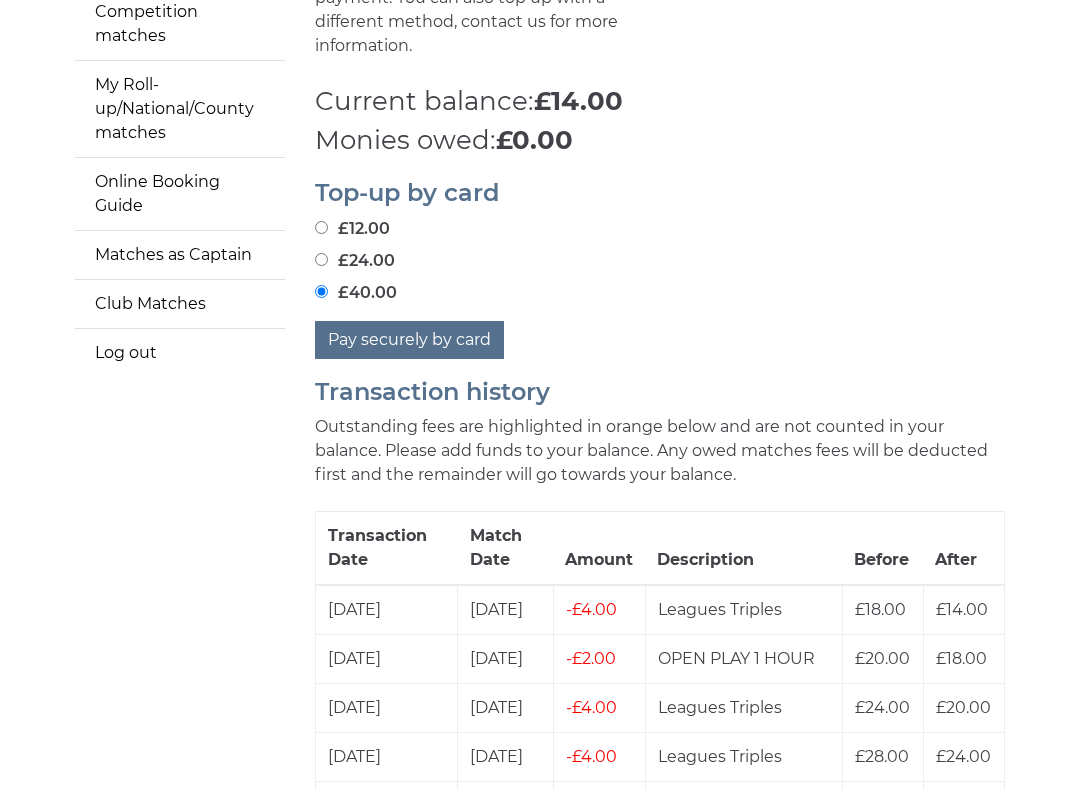 click on "Pay securely by card" at bounding box center [409, 340] 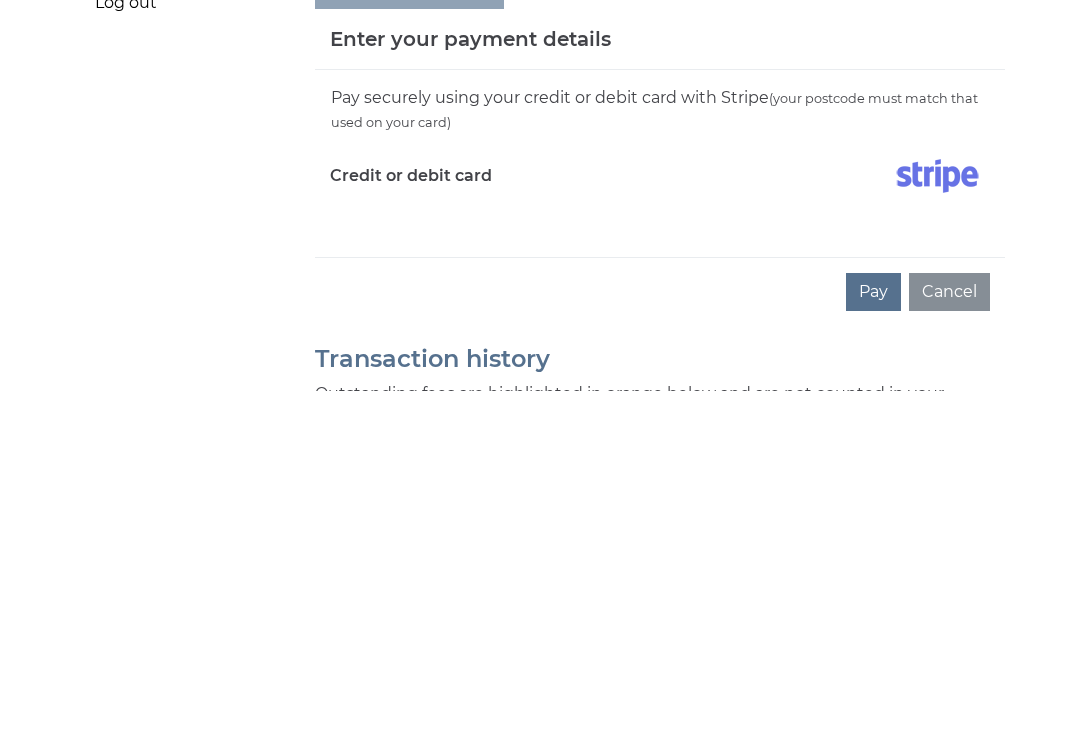 click on "Pay" at bounding box center (873, 642) 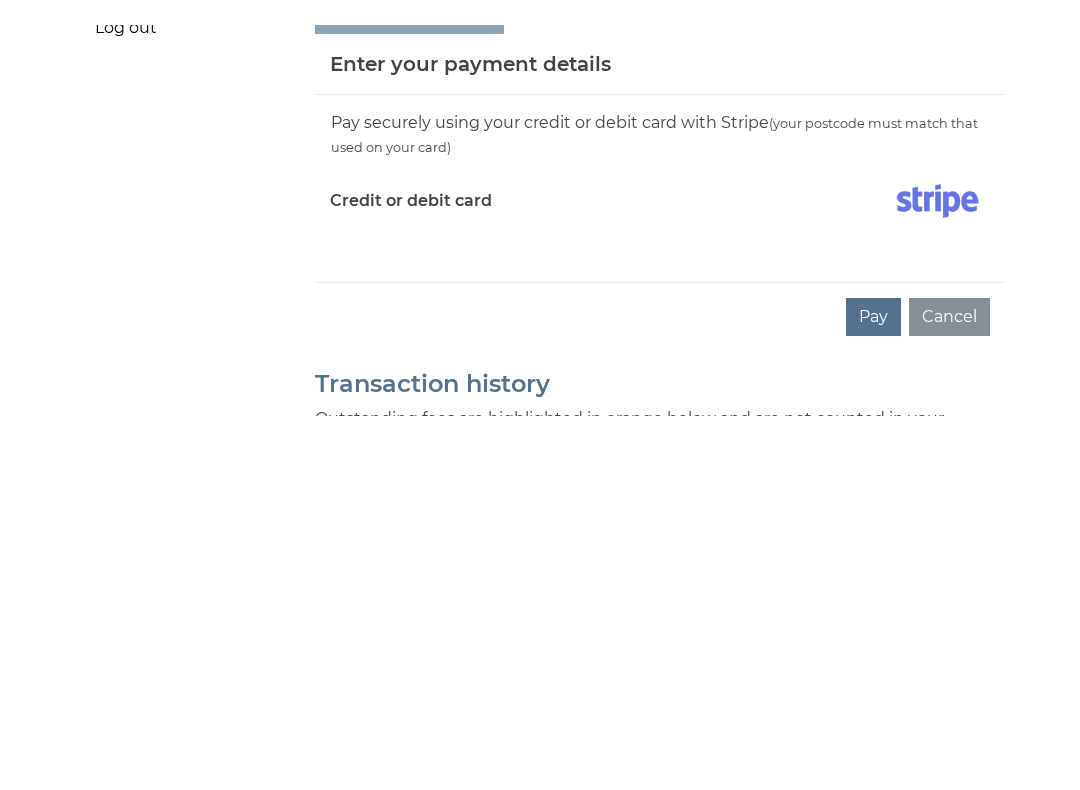scroll, scrollTop: 700, scrollLeft: 0, axis: vertical 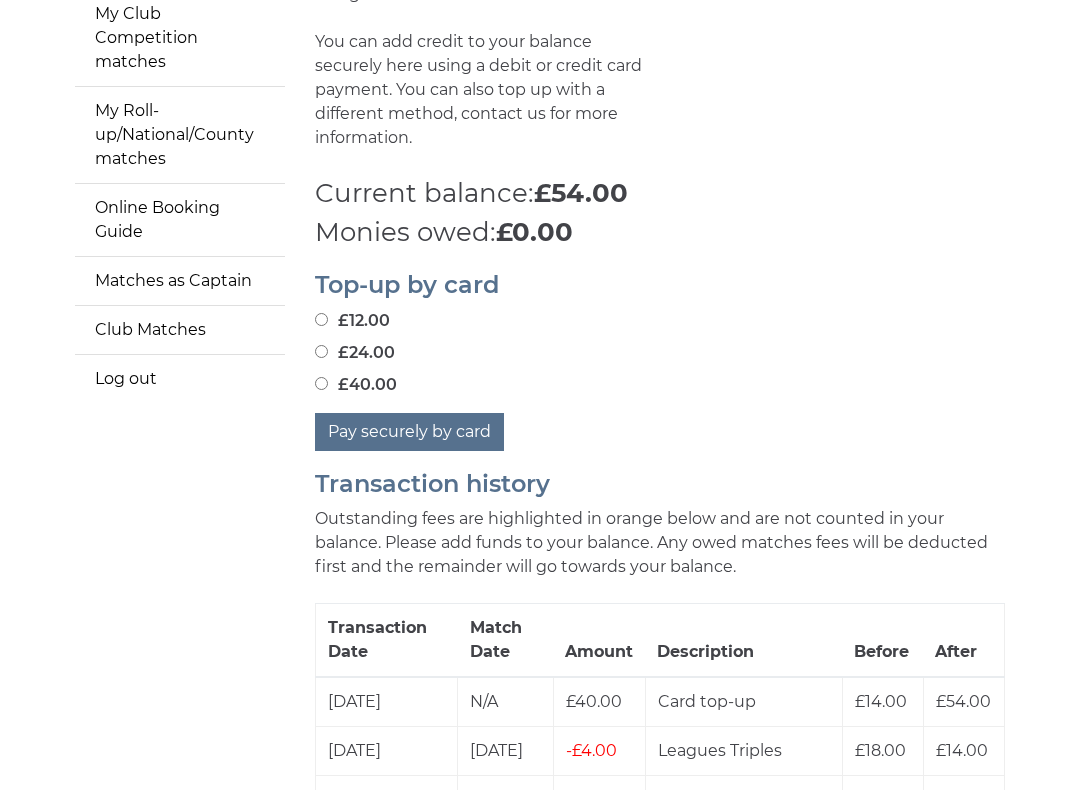 click on "Log out" at bounding box center [180, 379] 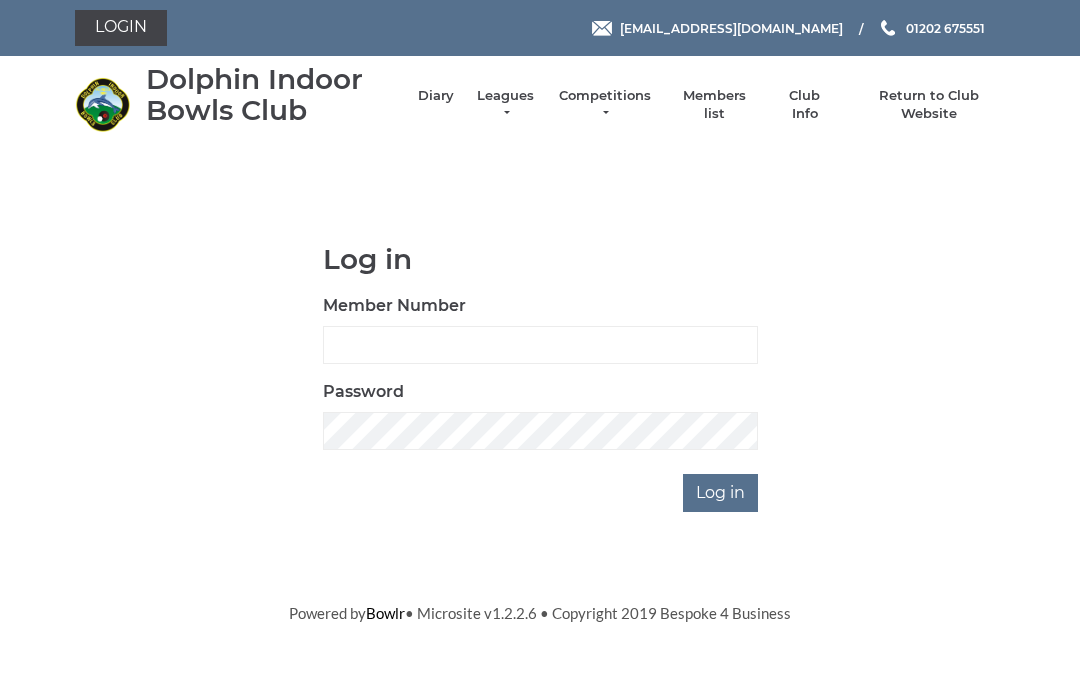 scroll, scrollTop: 0, scrollLeft: 0, axis: both 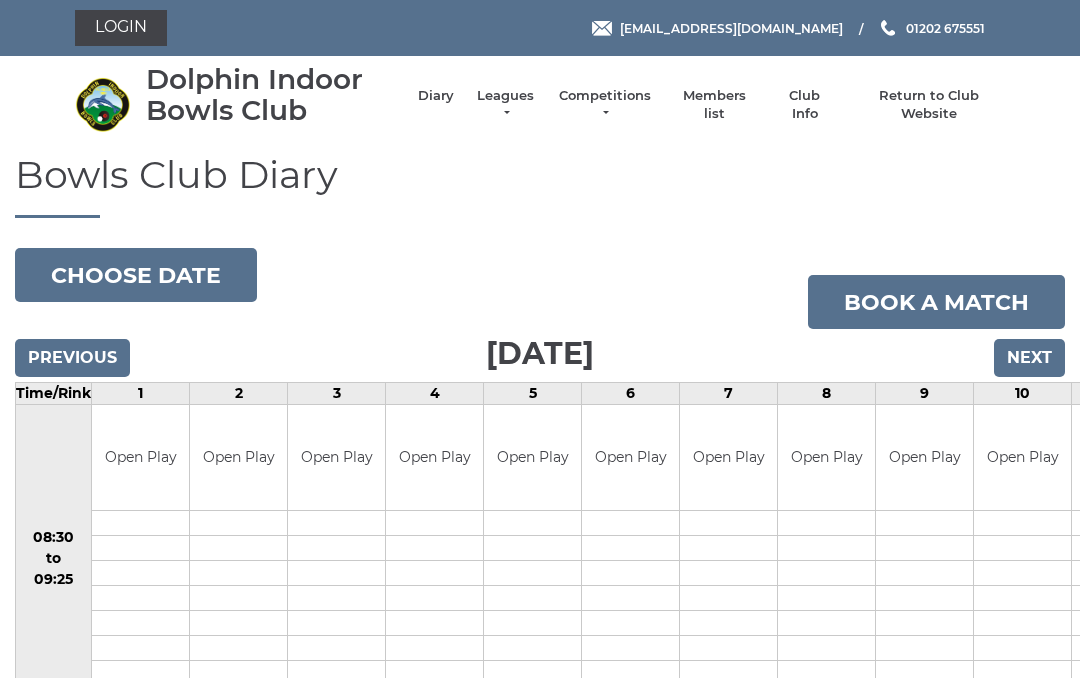 click on "Next" at bounding box center (1029, 358) 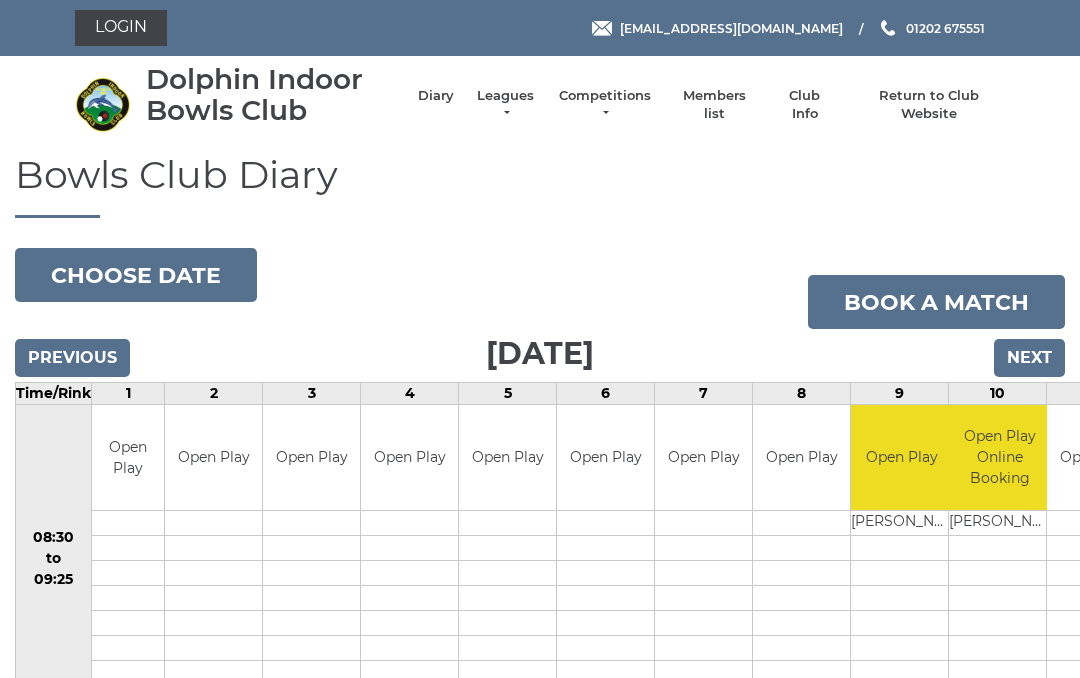 scroll, scrollTop: 0, scrollLeft: 0, axis: both 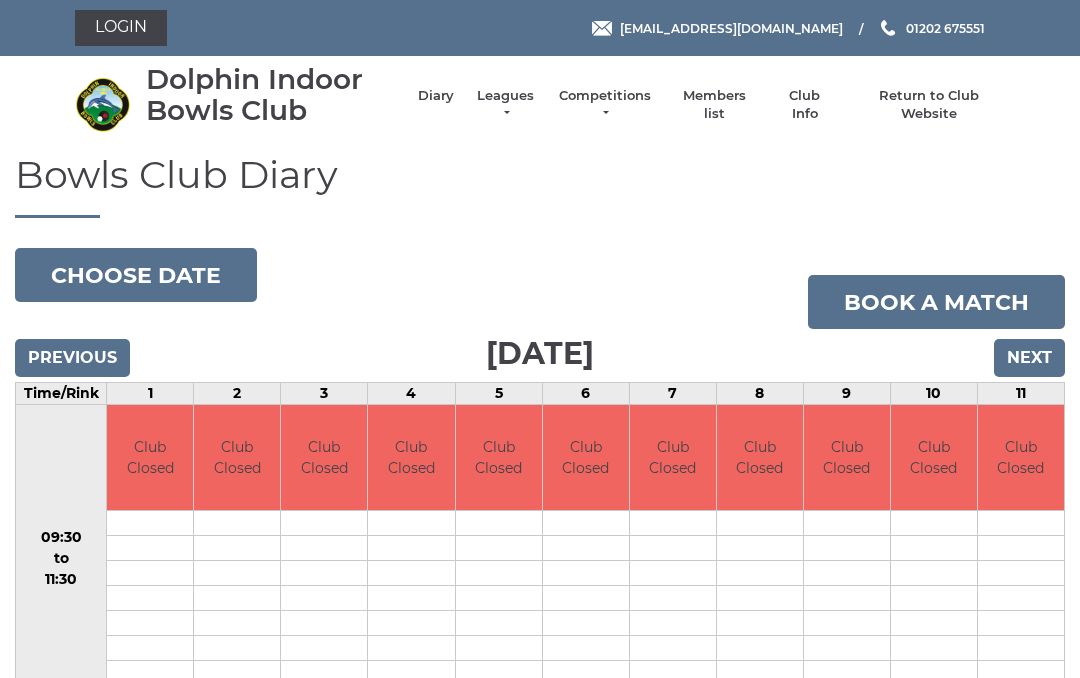 click on "Previous" at bounding box center [72, 358] 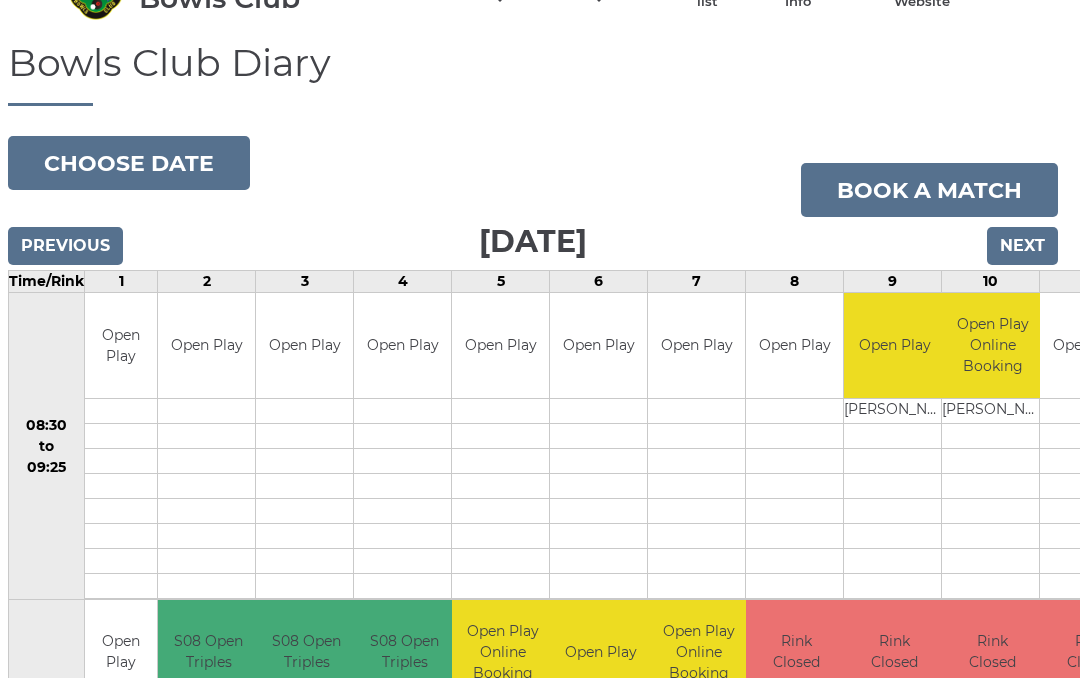 scroll, scrollTop: 0, scrollLeft: 6, axis: horizontal 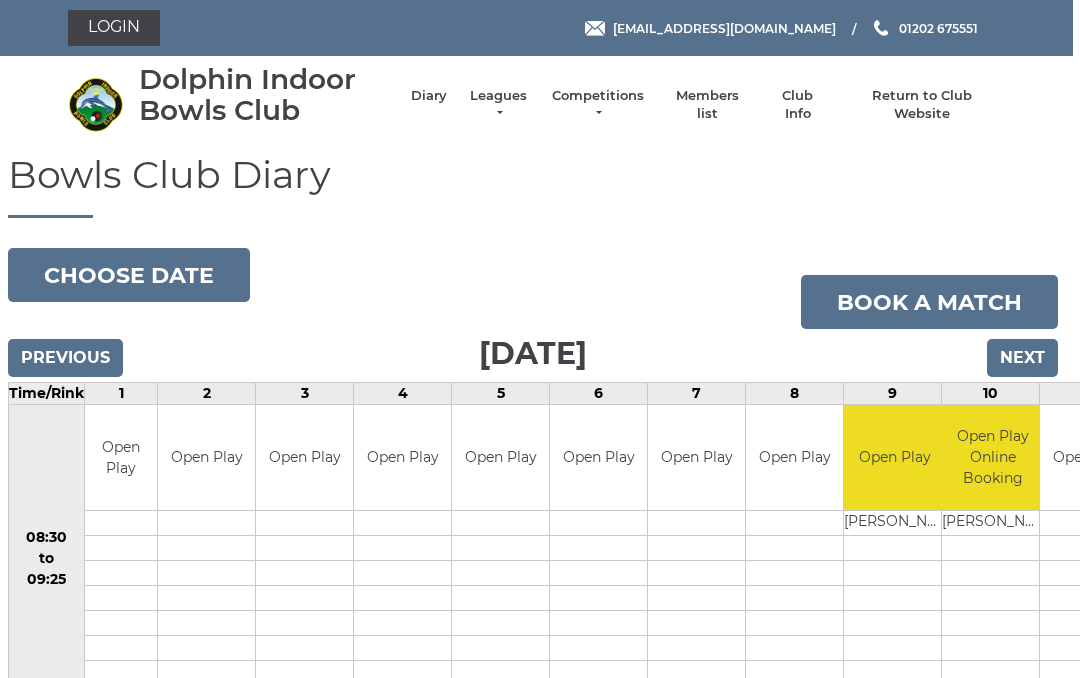 click on "Next" at bounding box center (1023, 358) 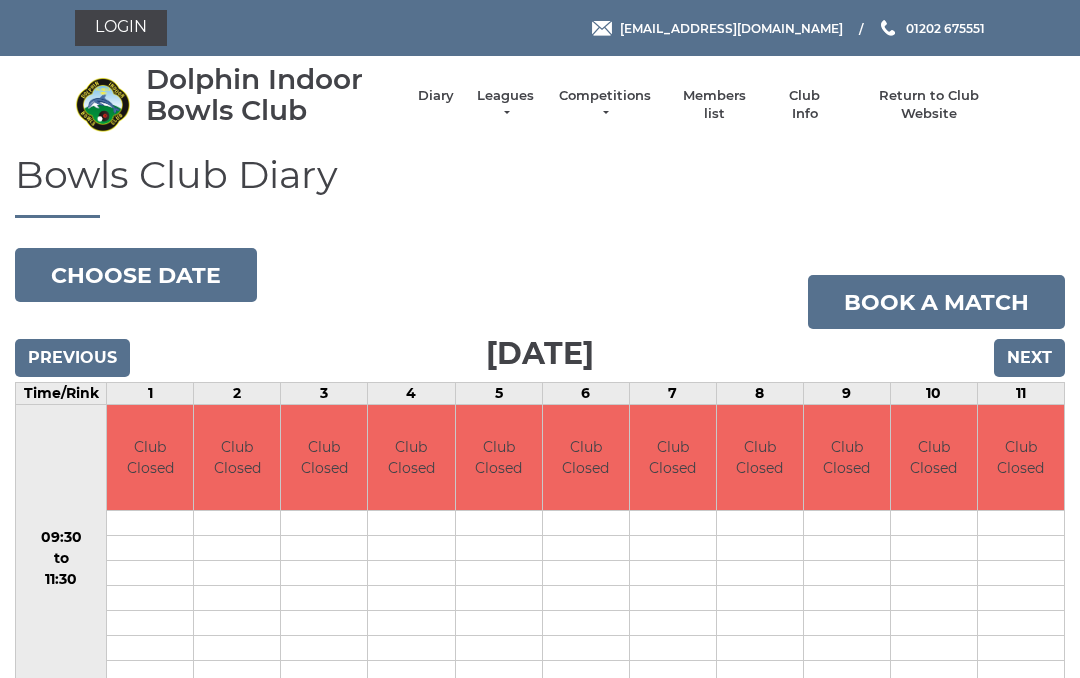 click on "Next" at bounding box center (1029, 358) 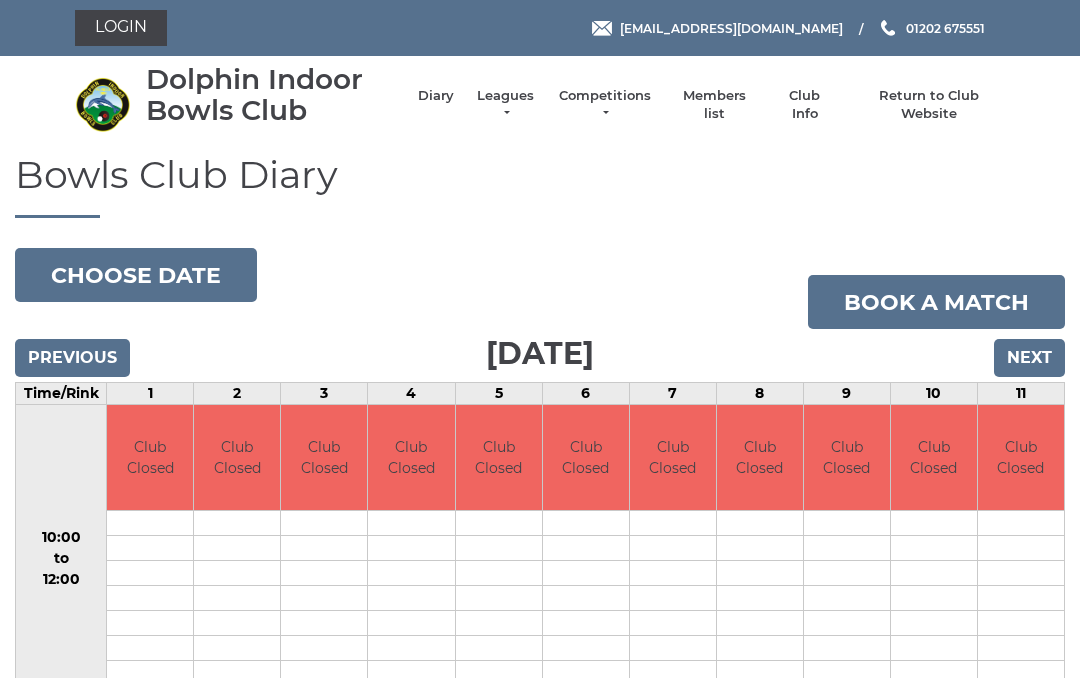 scroll, scrollTop: 0, scrollLeft: 0, axis: both 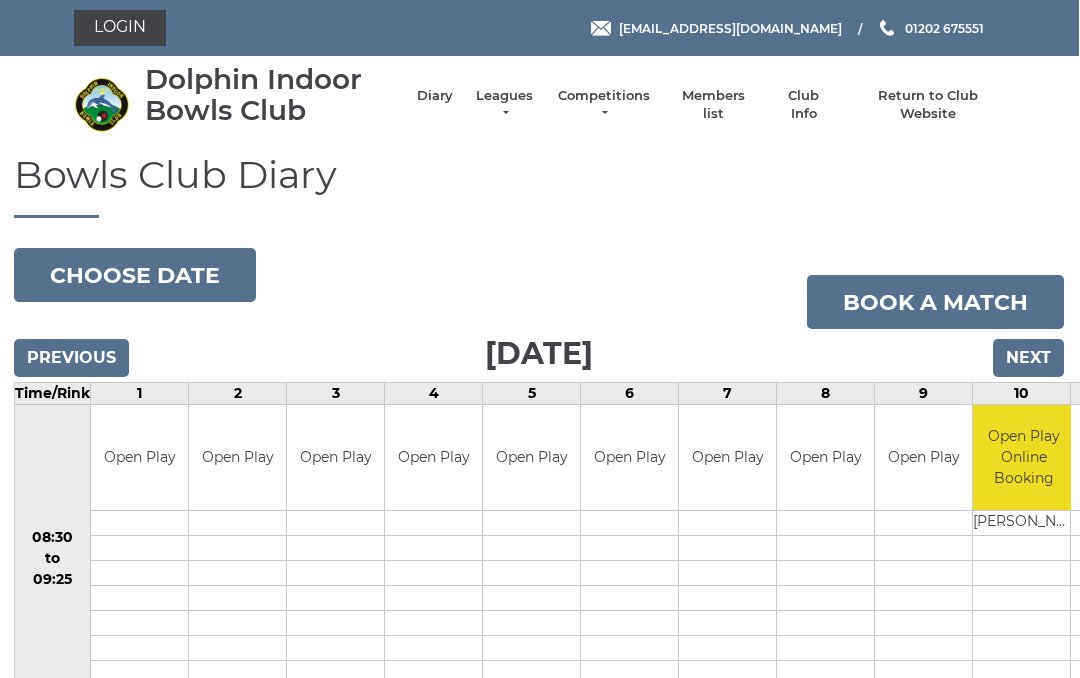 click on "Next" at bounding box center [1029, 358] 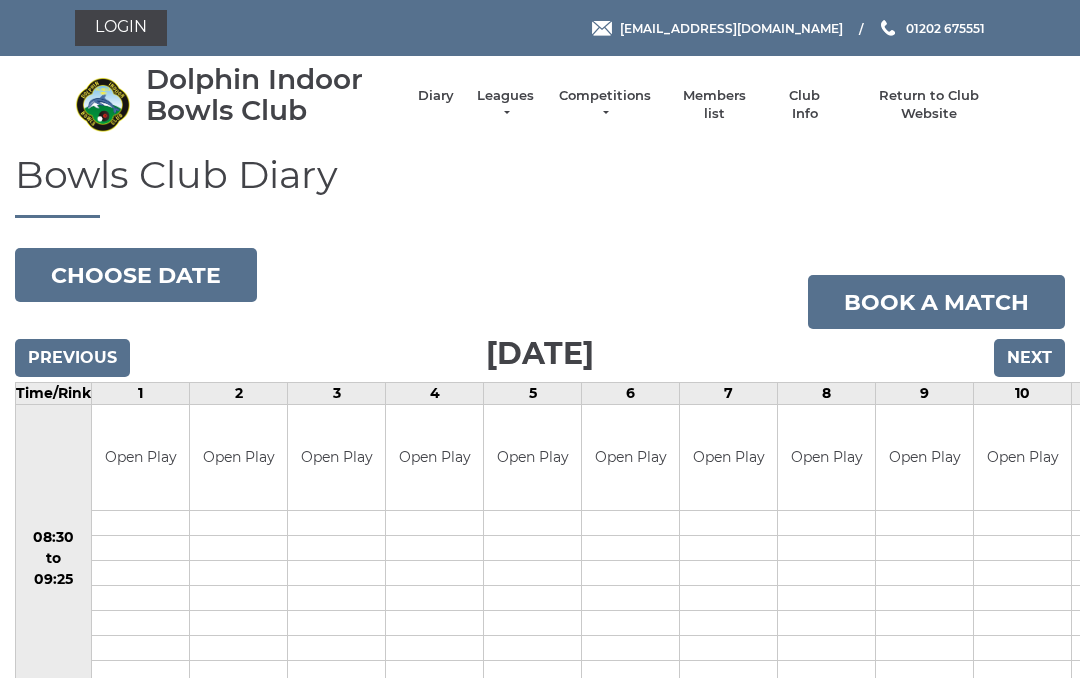 click on "Next" at bounding box center (1029, 358) 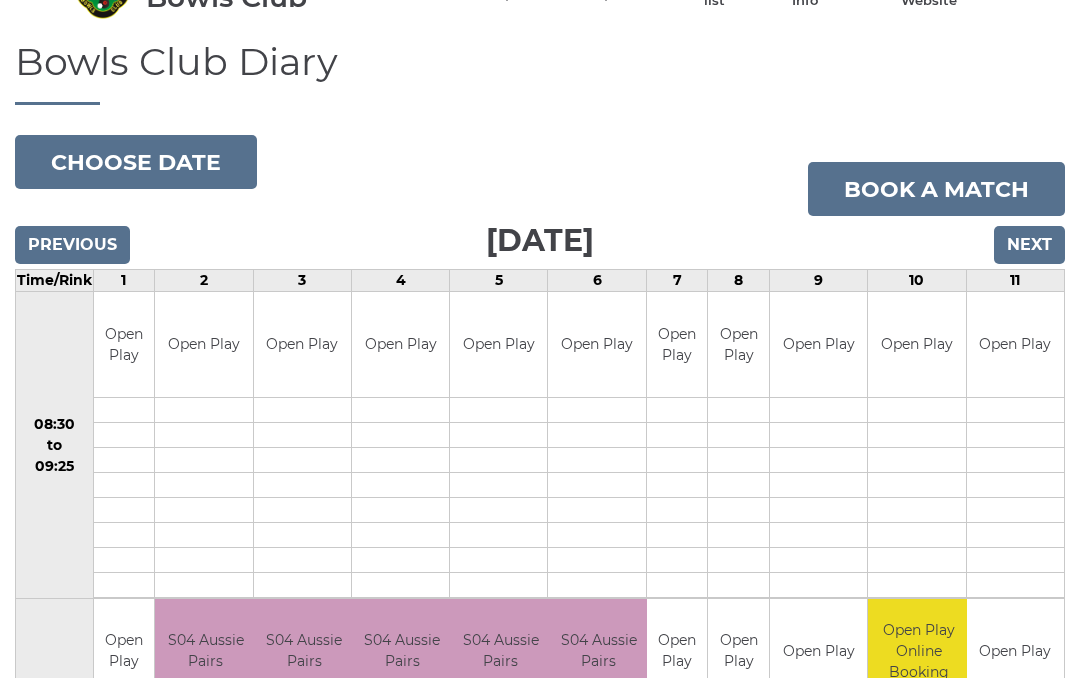 scroll, scrollTop: 102, scrollLeft: 0, axis: vertical 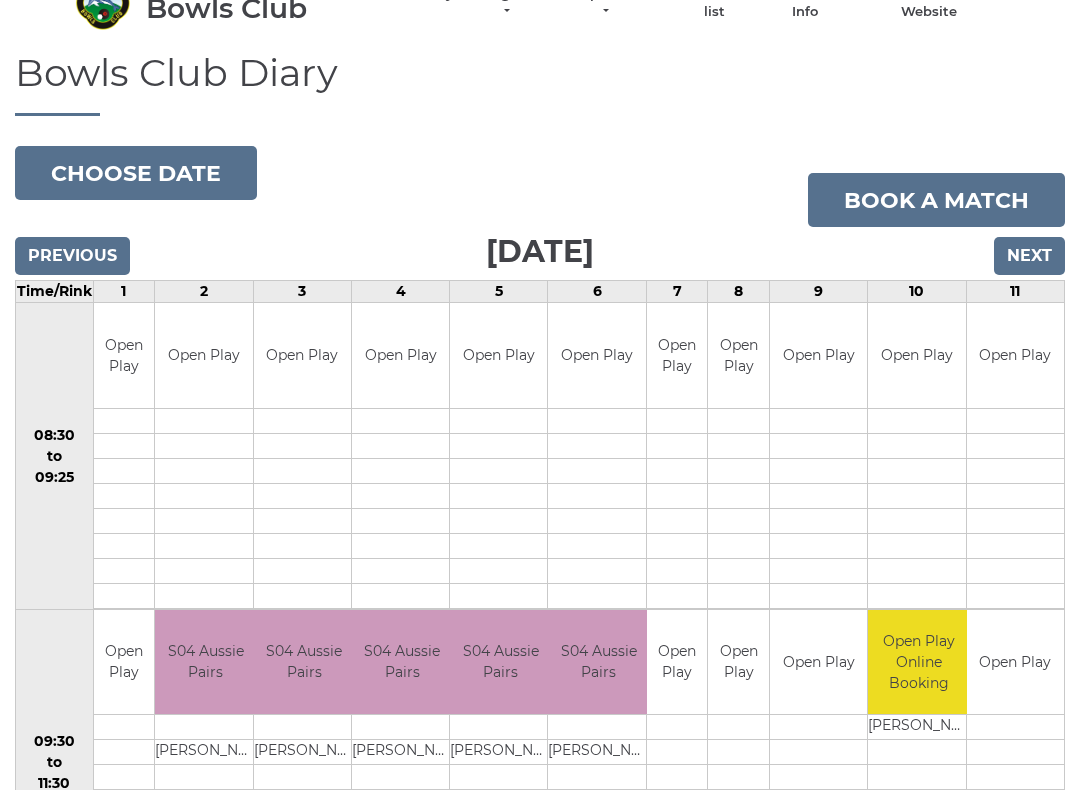 click on "Next" at bounding box center (1029, 256) 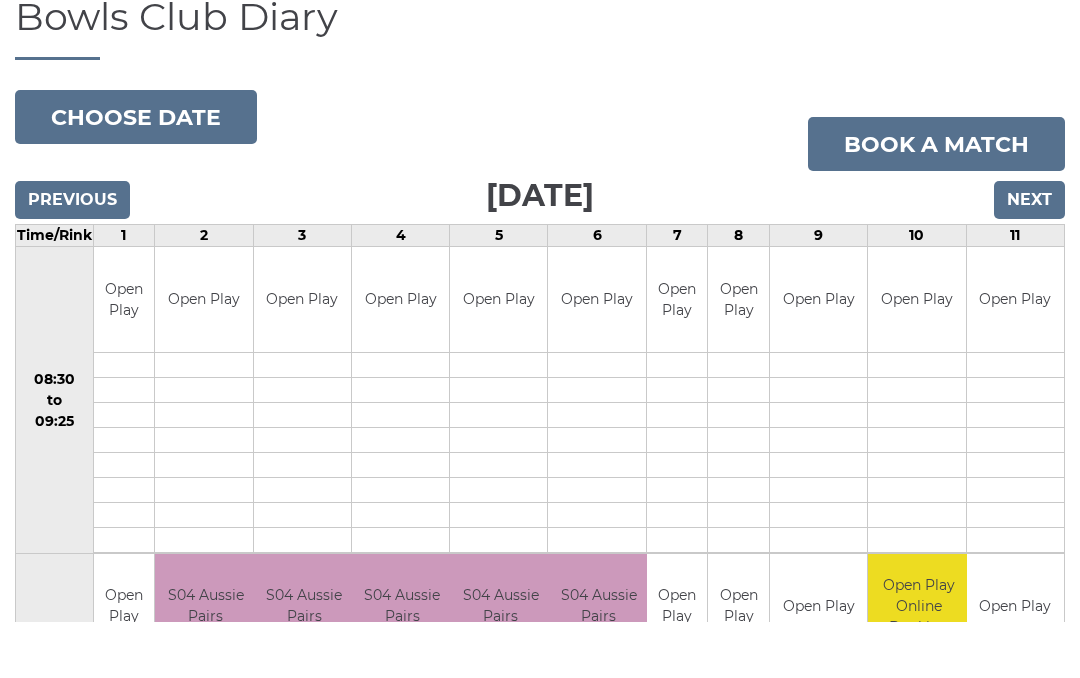 click on "Next" at bounding box center [1029, 256] 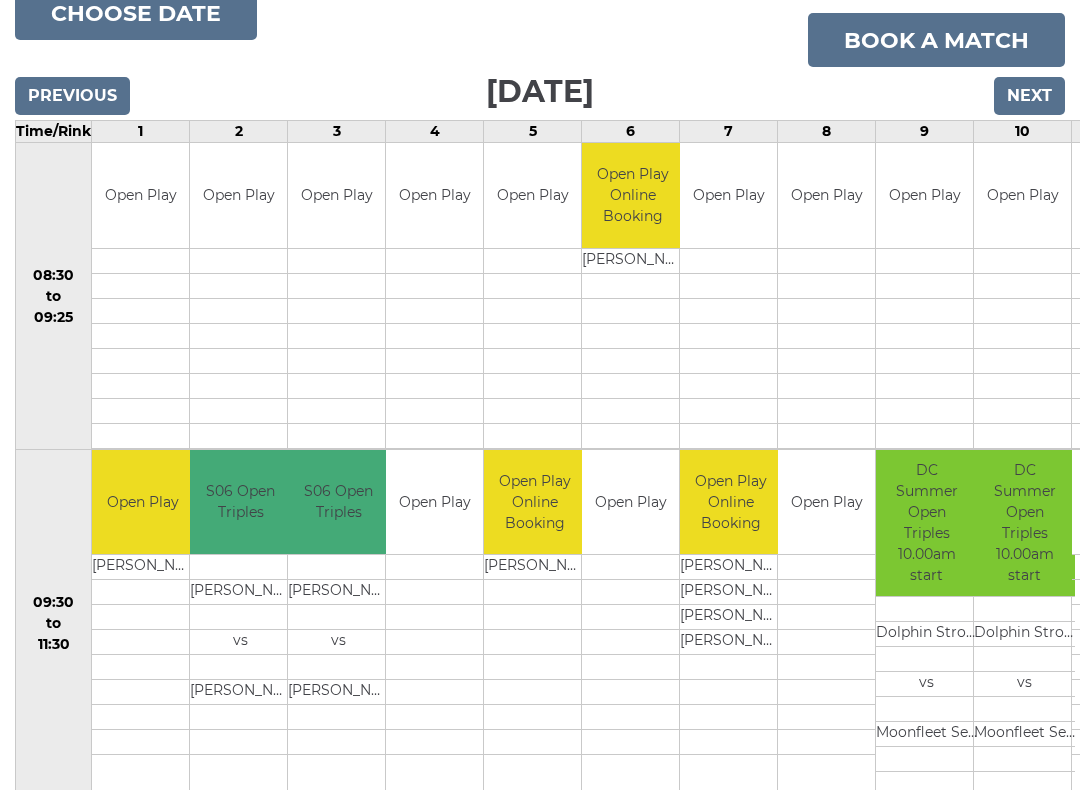 scroll, scrollTop: 261, scrollLeft: 0, axis: vertical 